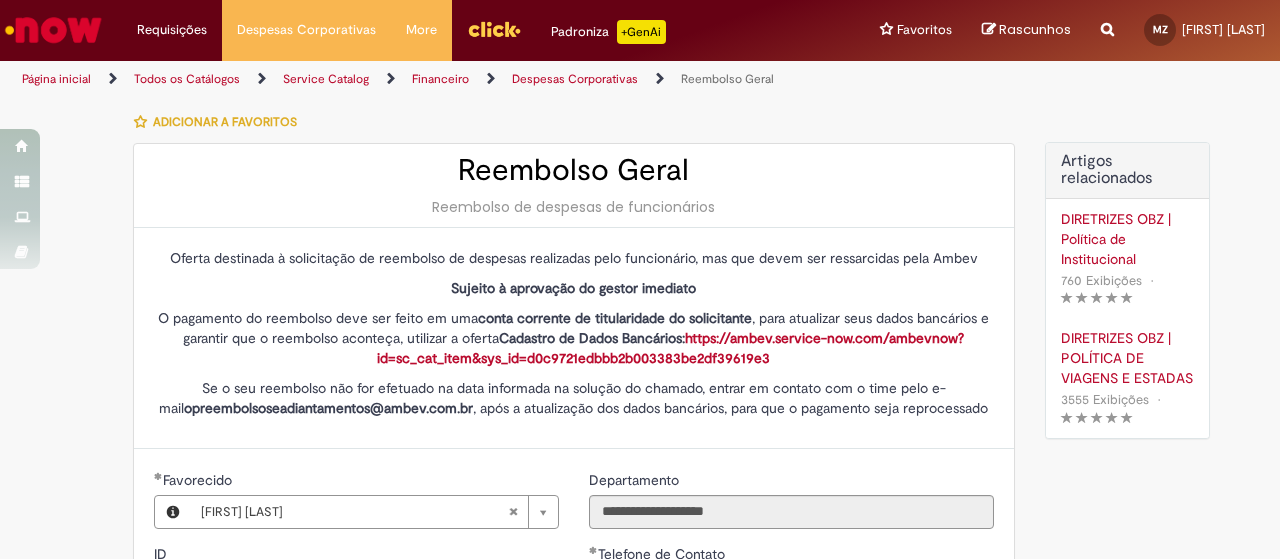 select on "*" 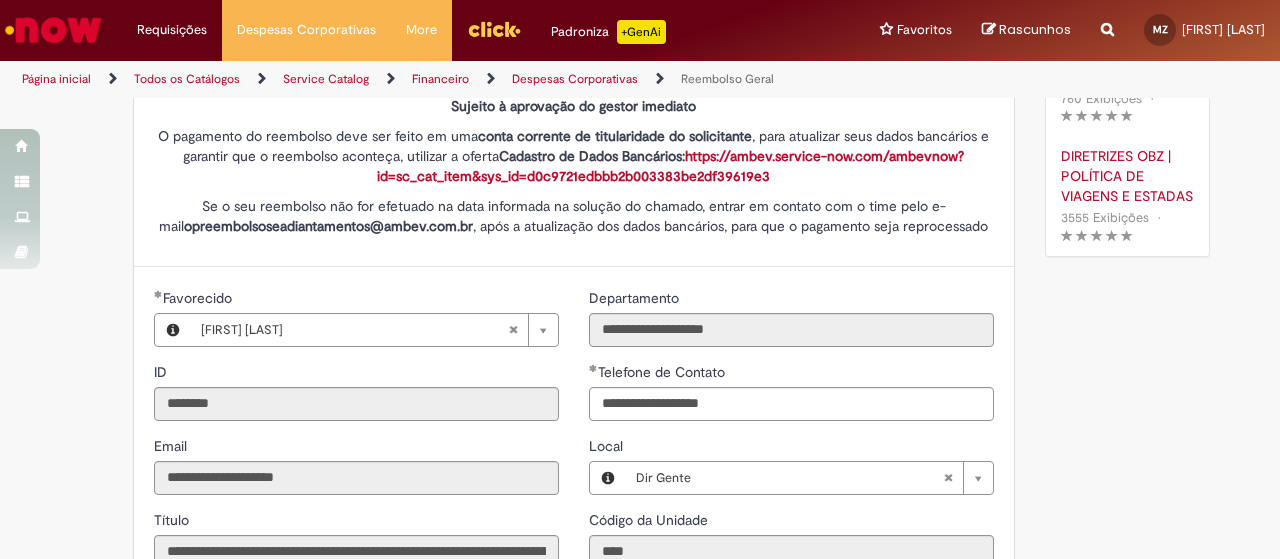 scroll, scrollTop: 0, scrollLeft: 0, axis: both 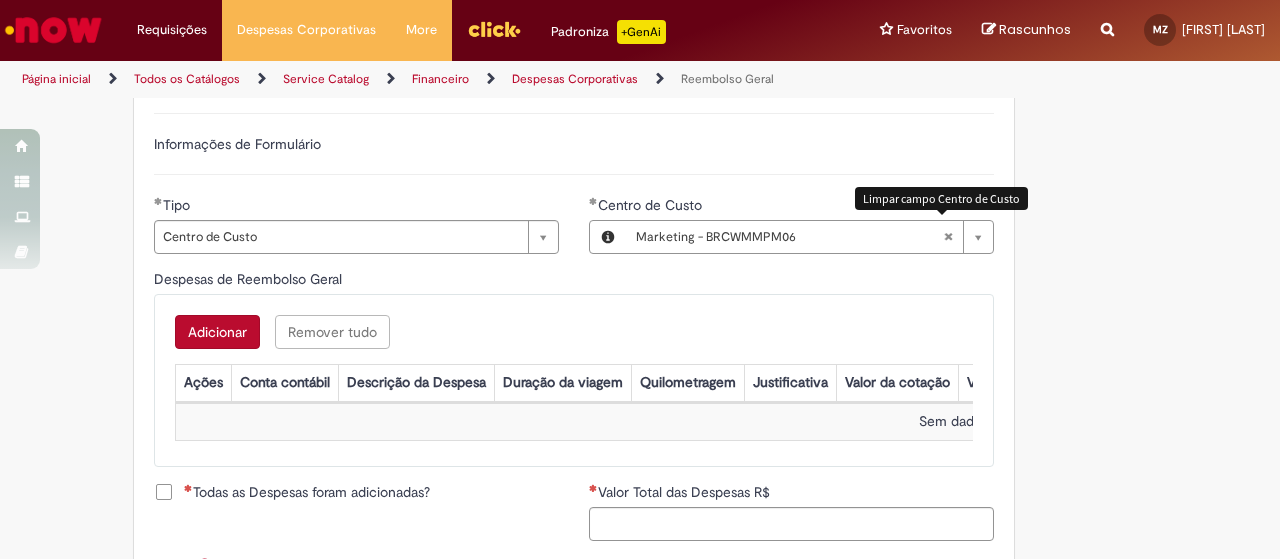 click at bounding box center (948, 237) 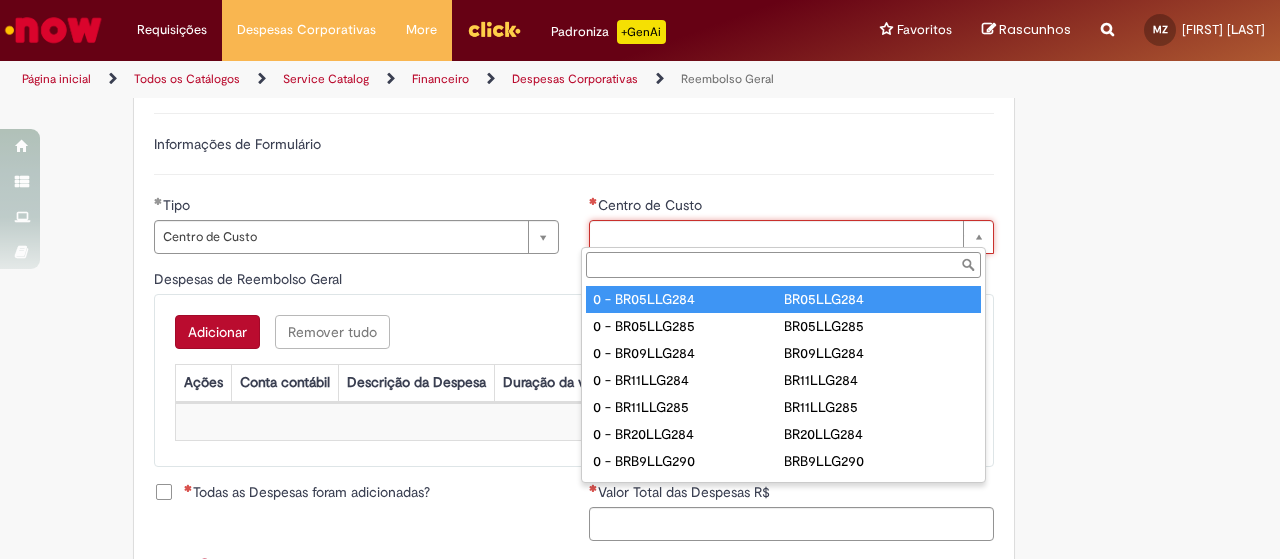 type on "*" 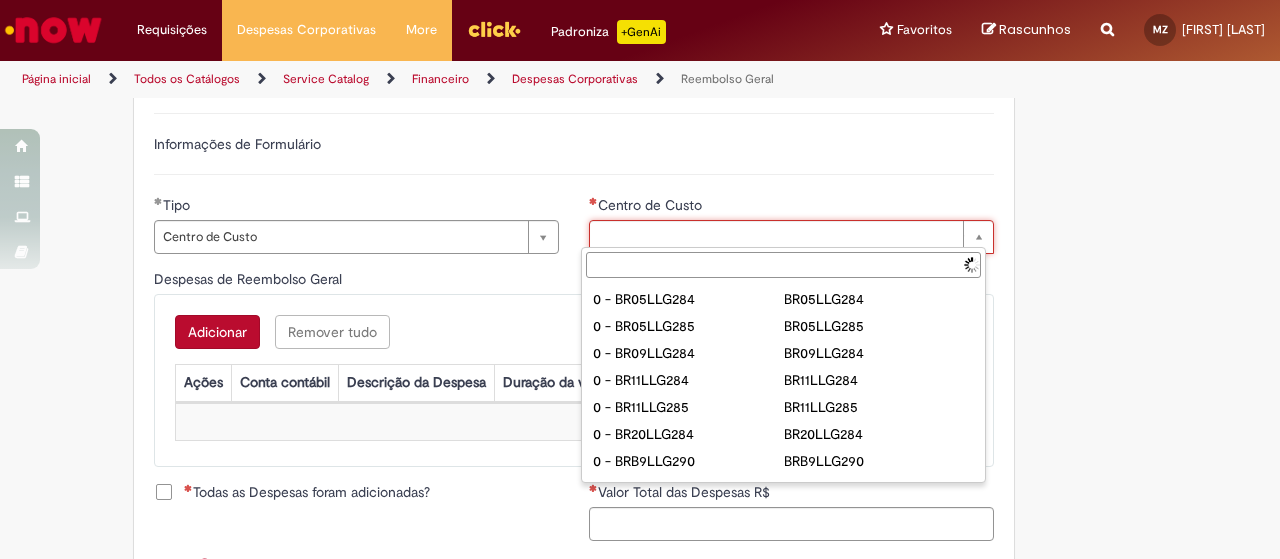 type on "*" 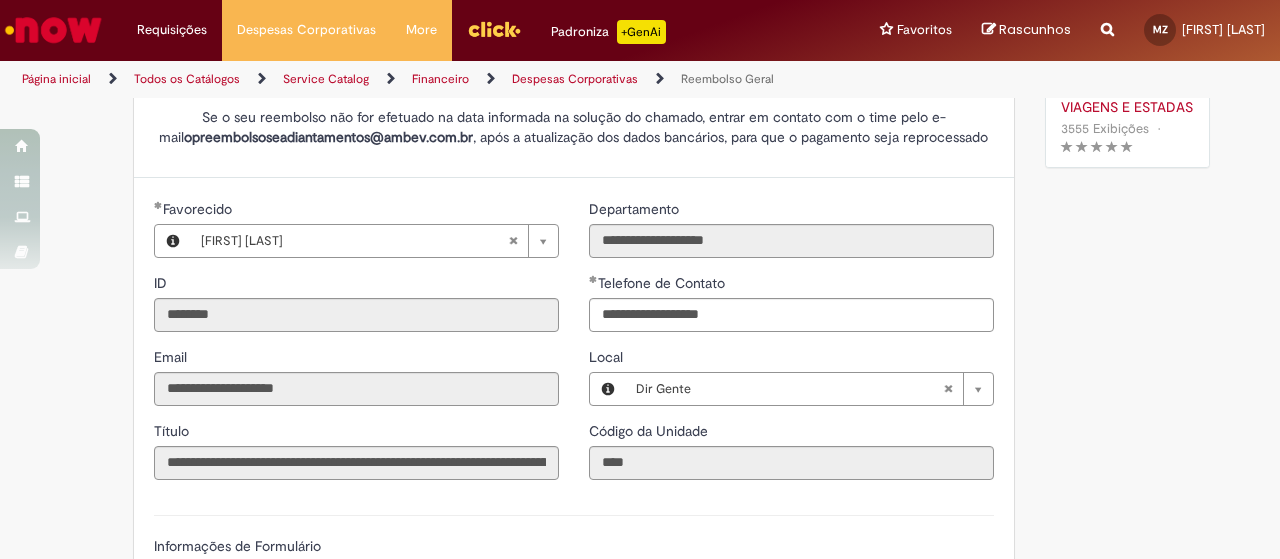 scroll, scrollTop: 269, scrollLeft: 0, axis: vertical 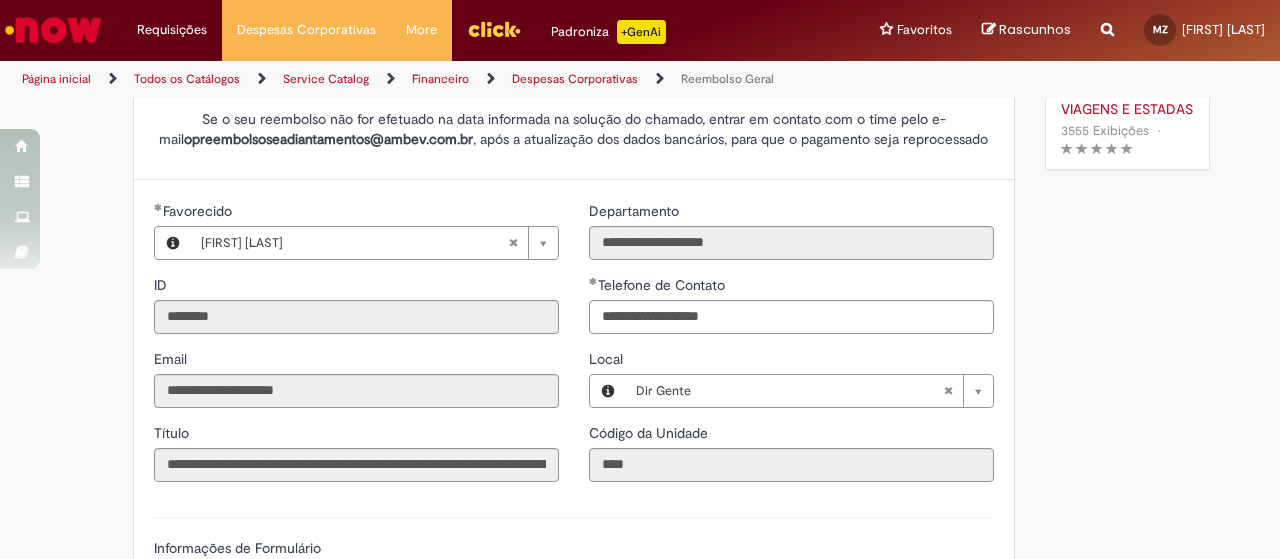 click on "**********" at bounding box center [574, 647] 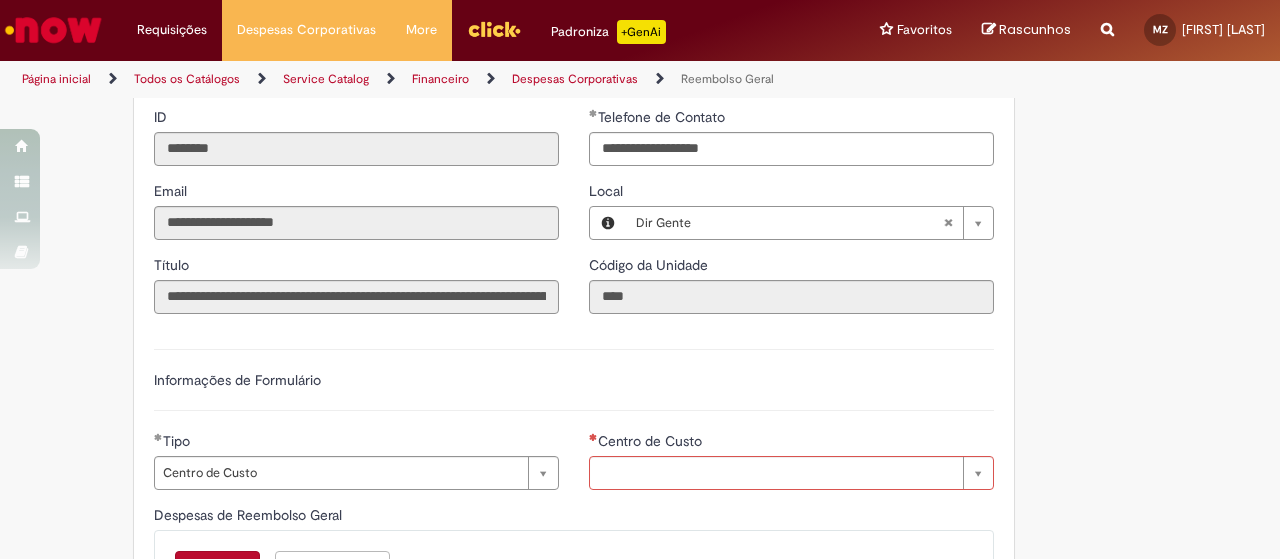 scroll, scrollTop: 591, scrollLeft: 0, axis: vertical 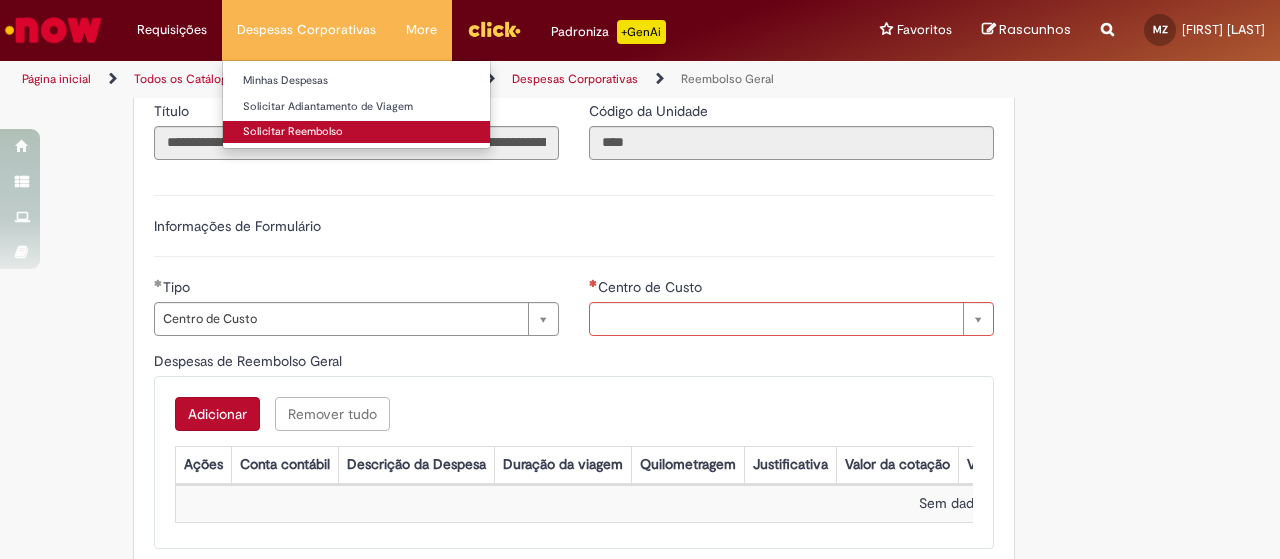 click on "Solicitar Reembolso" at bounding box center (356, 132) 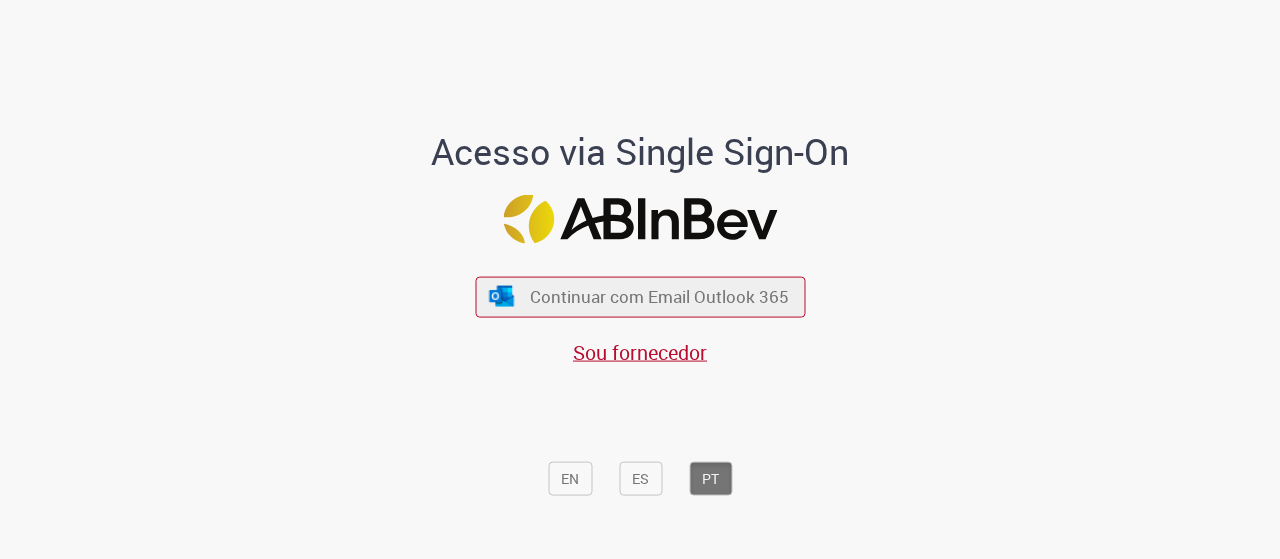 scroll, scrollTop: 0, scrollLeft: 0, axis: both 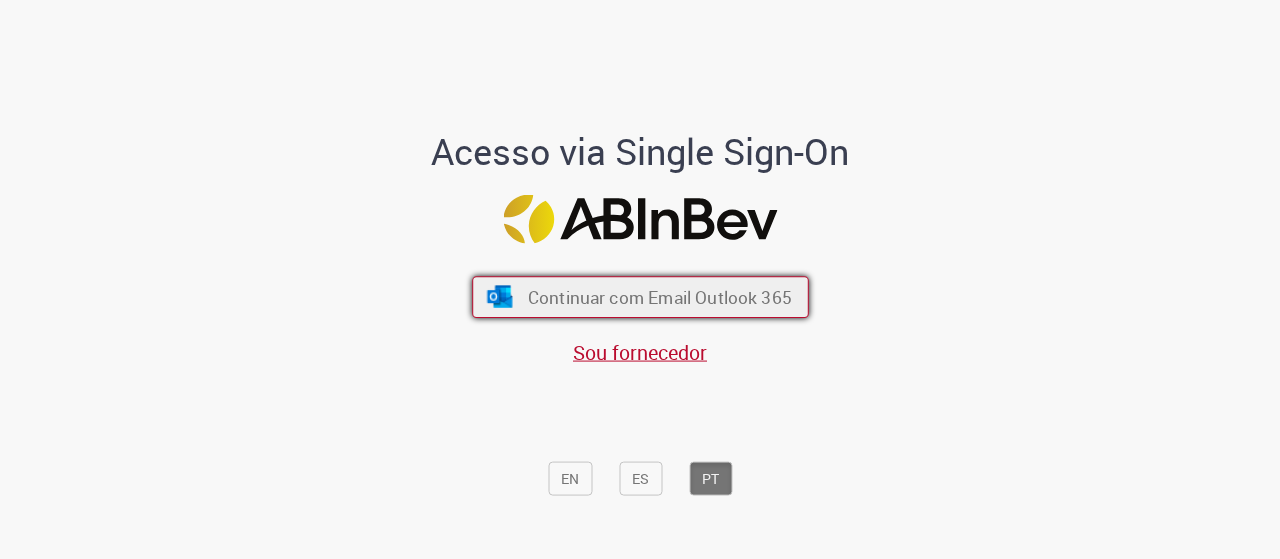 click on "Continuar com Email Outlook 365" at bounding box center [659, 296] 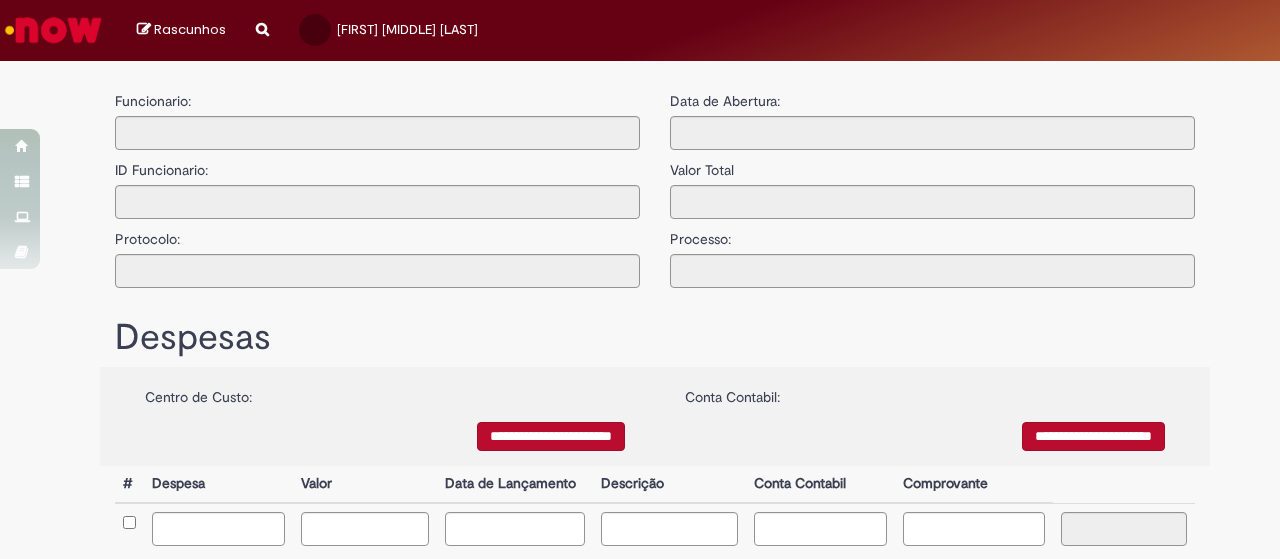 type on "**********" 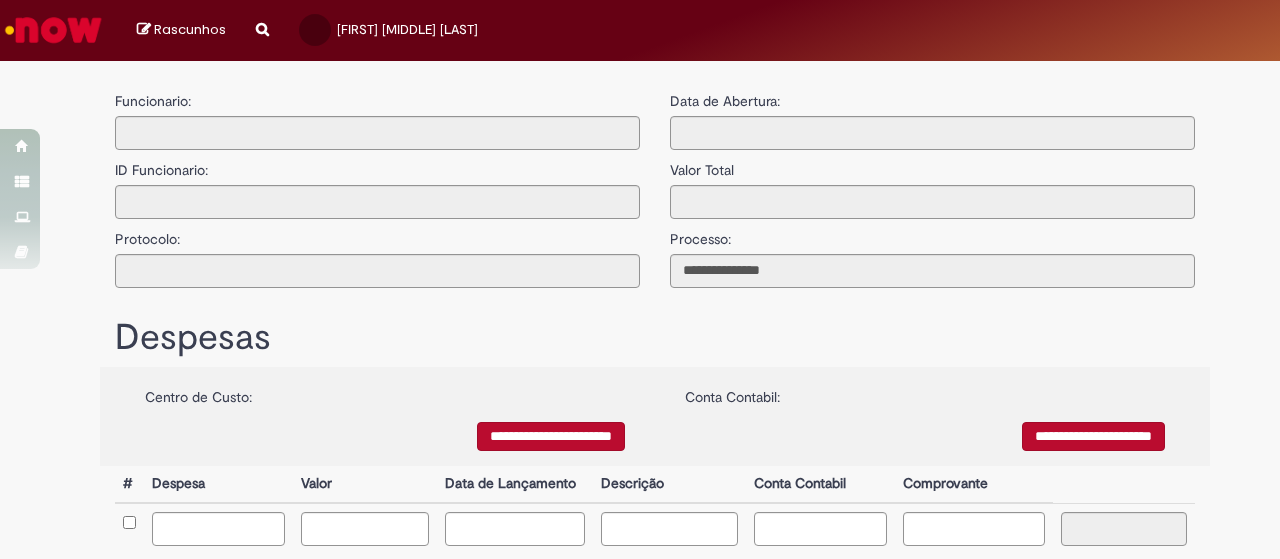 scroll, scrollTop: 0, scrollLeft: 0, axis: both 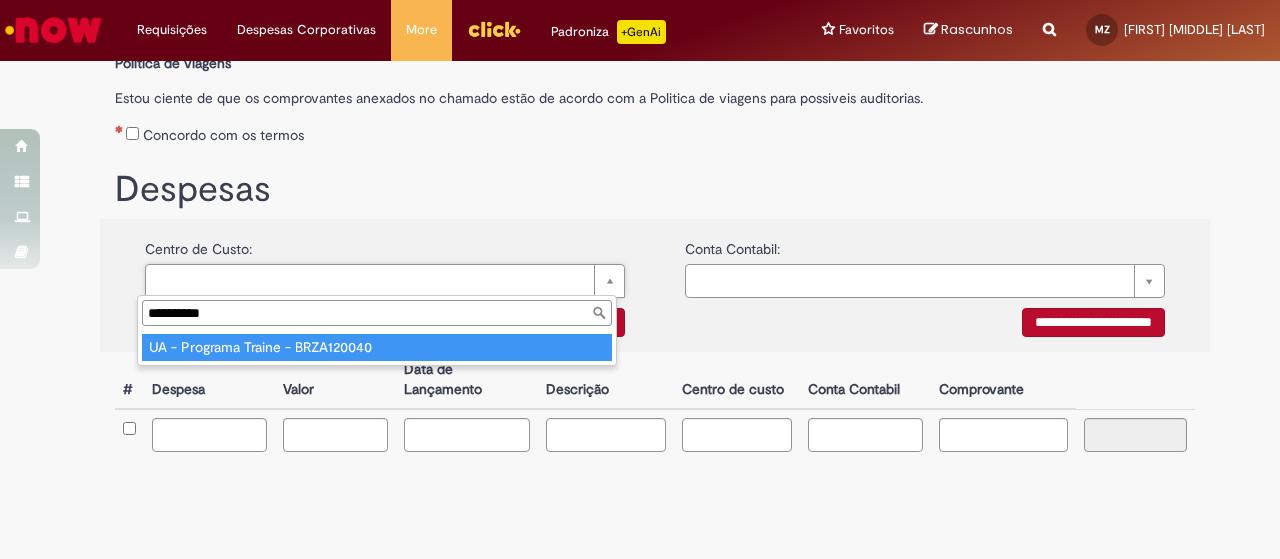 type on "**********" 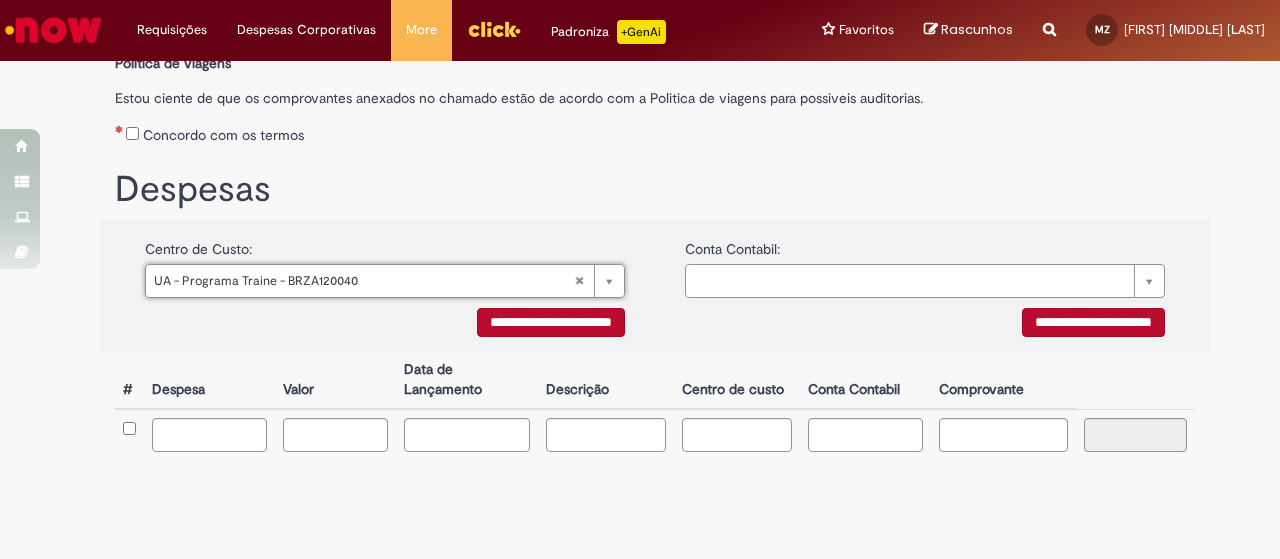 type 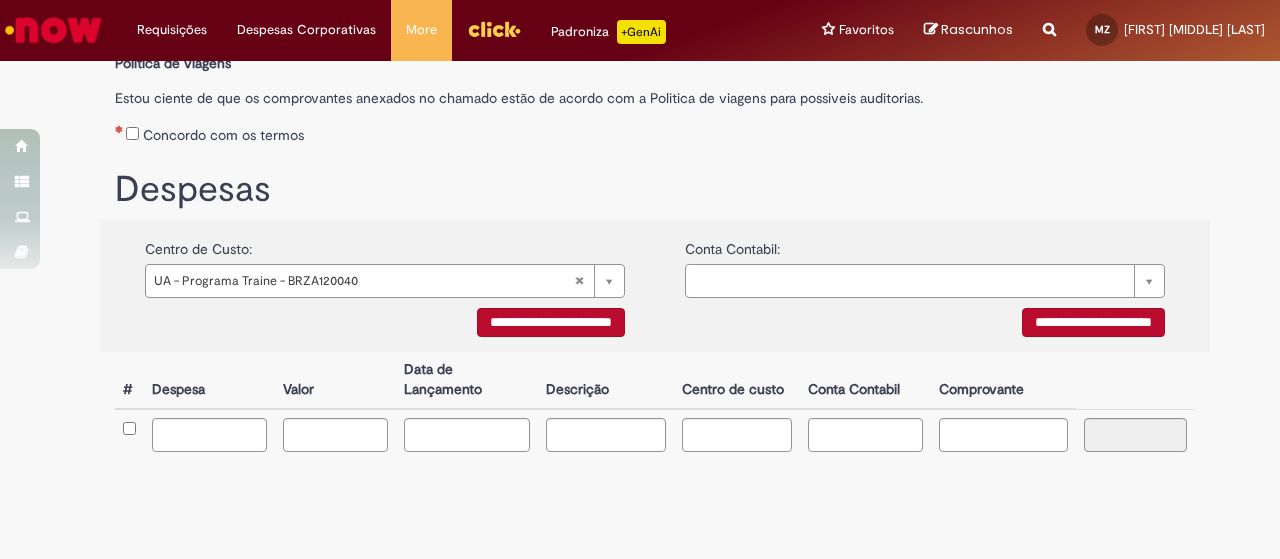click on "Valor" at bounding box center [335, 380] 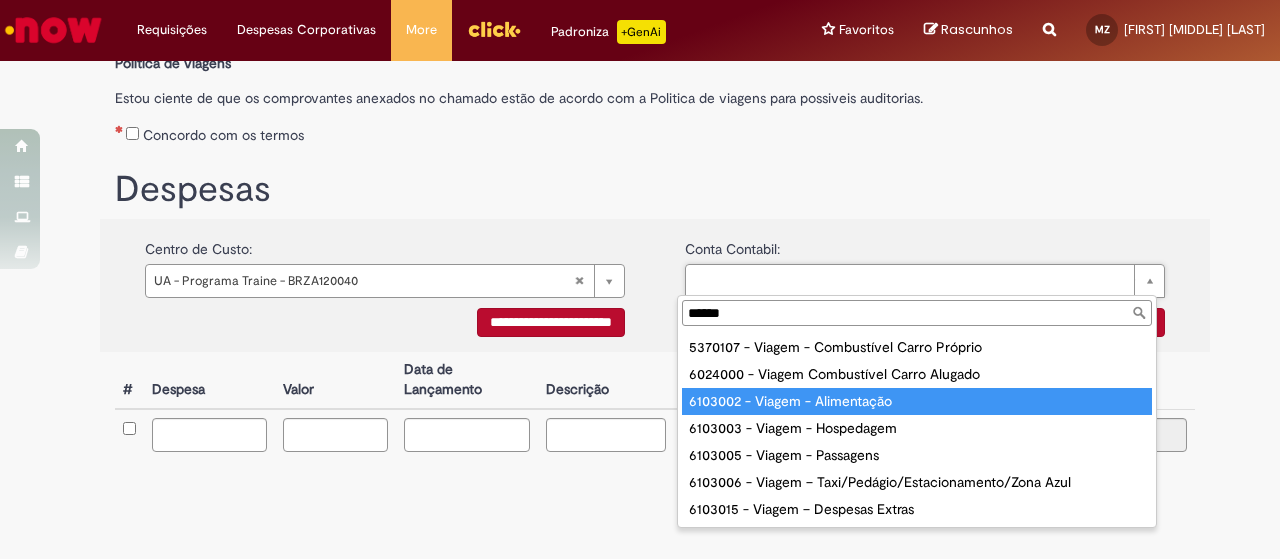type on "******" 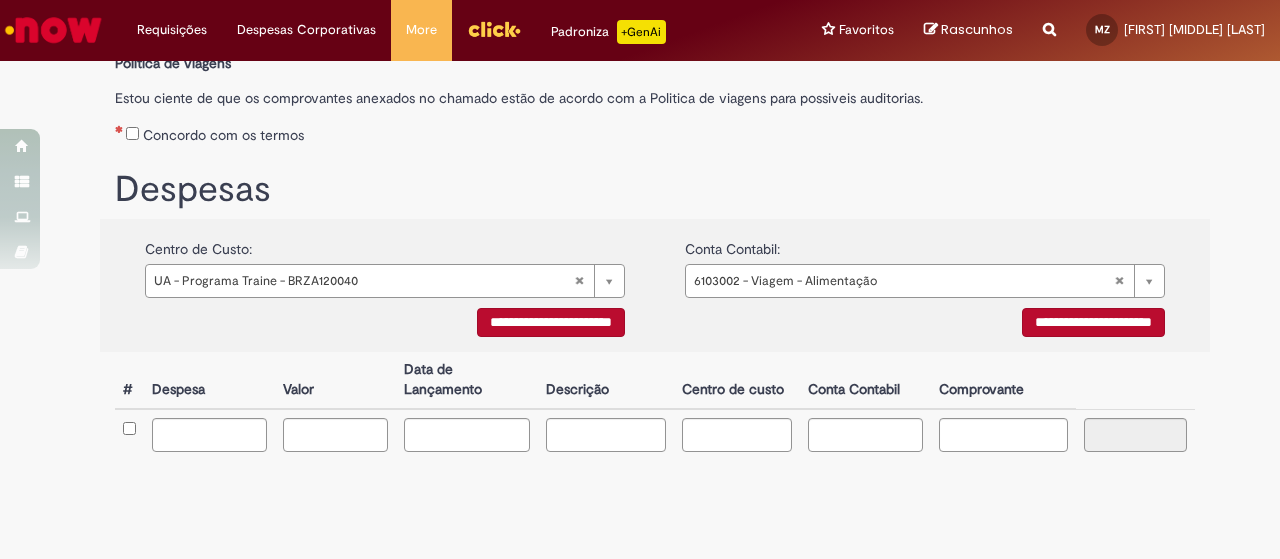click on "**********" at bounding box center [925, 325] 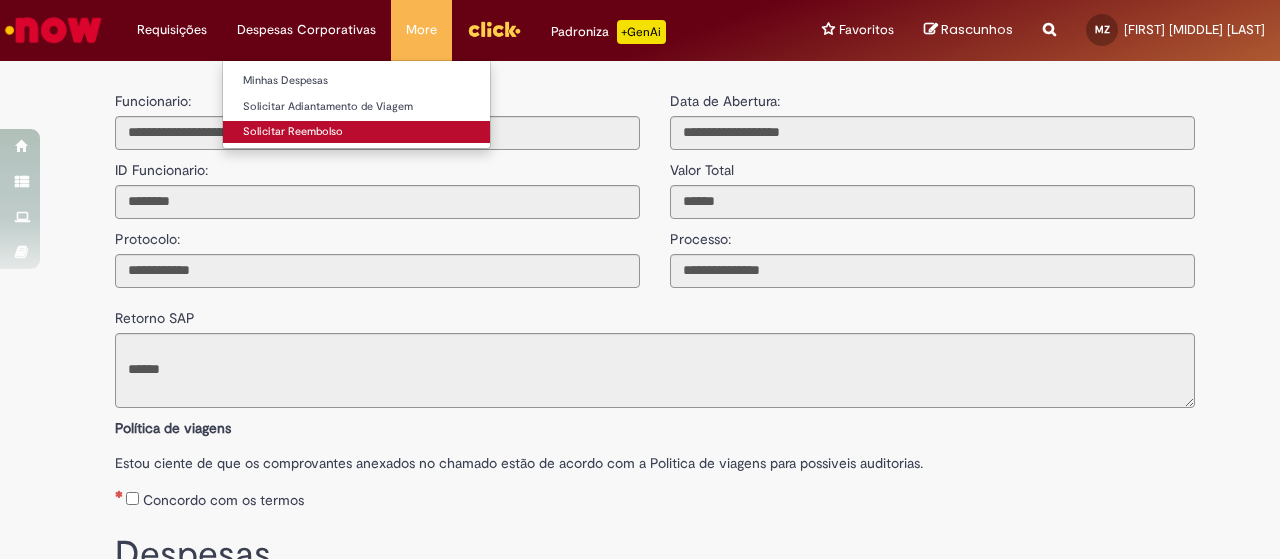 click on "Solicitar Reembolso" at bounding box center (356, 132) 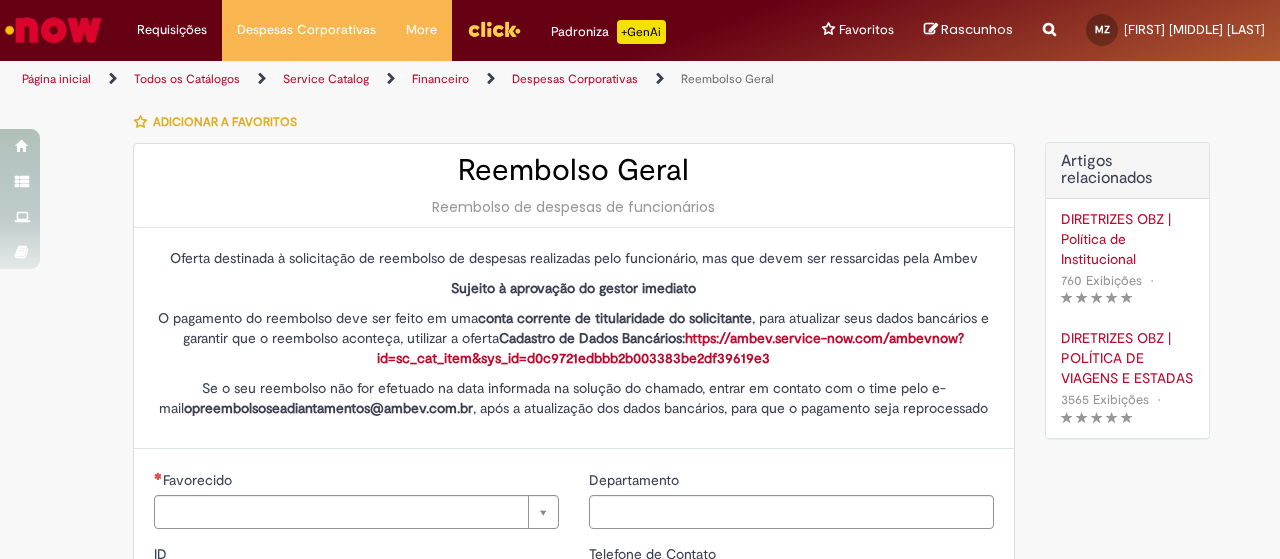 type on "********" 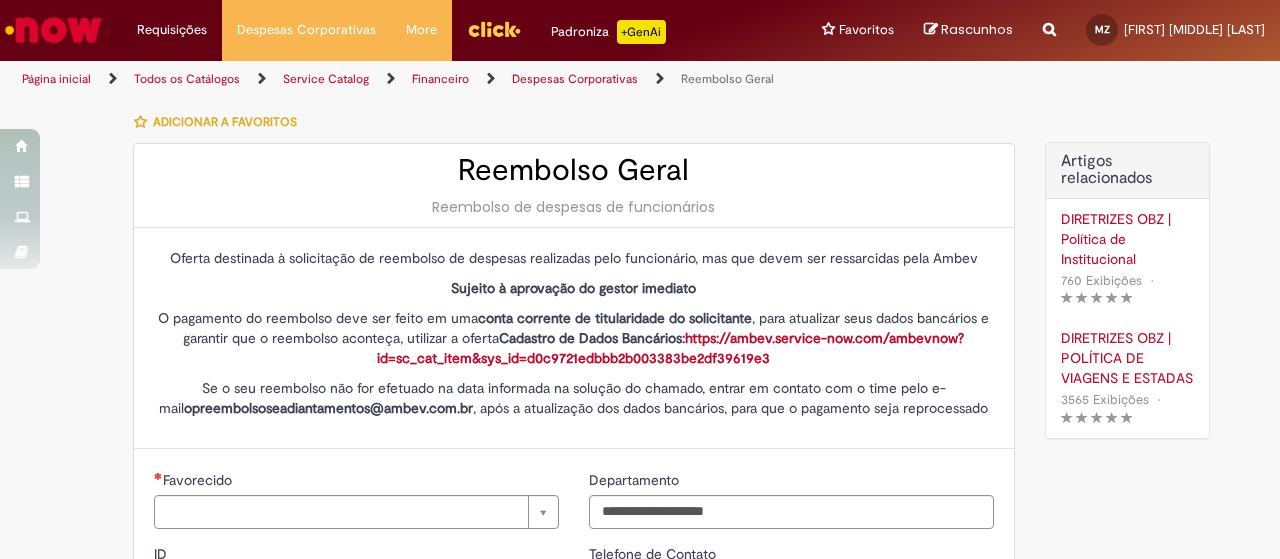 type on "**********" 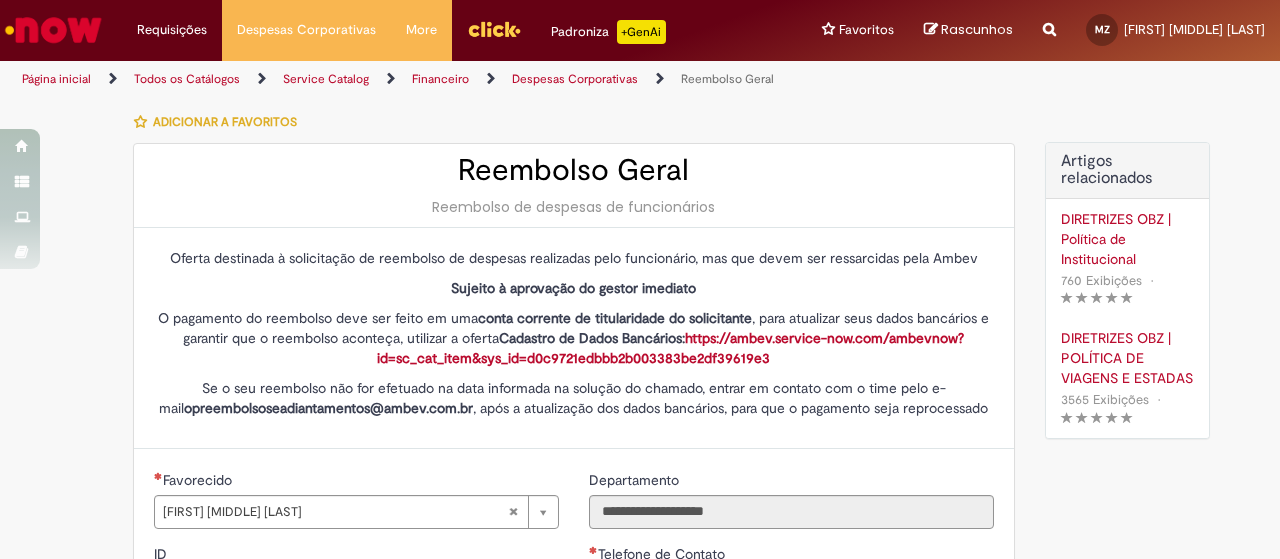 type on "**********" 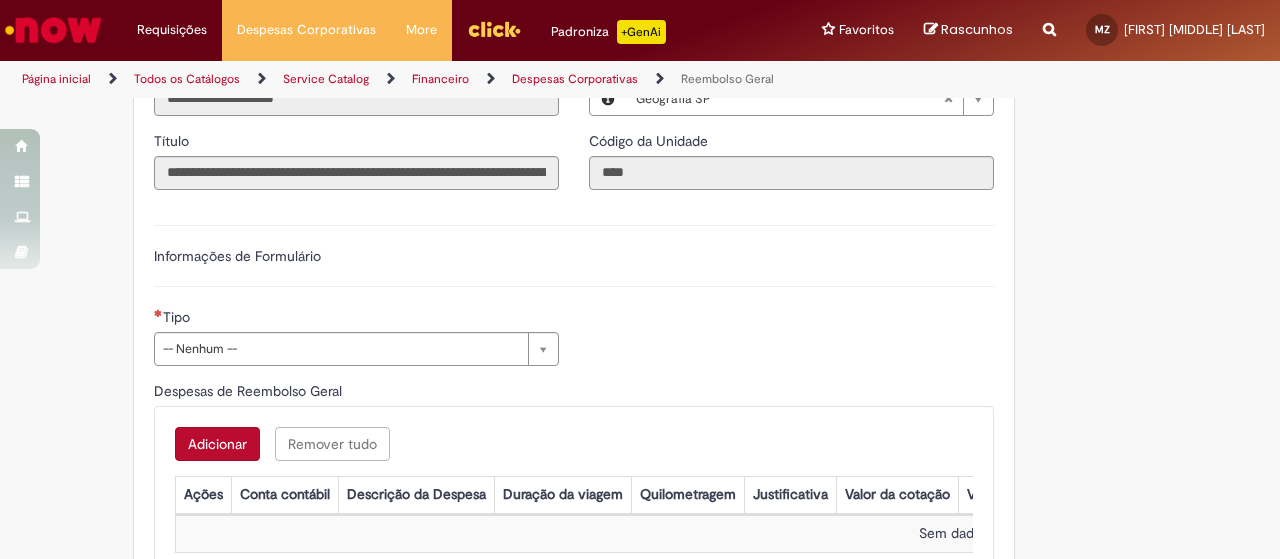 scroll, scrollTop: 566, scrollLeft: 0, axis: vertical 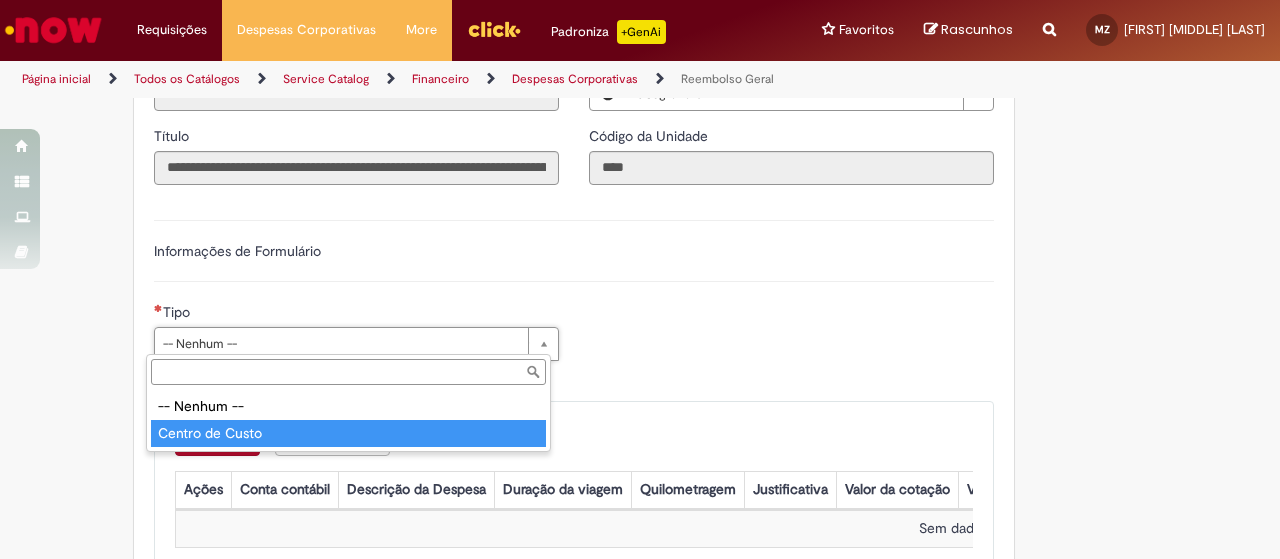 type on "**********" 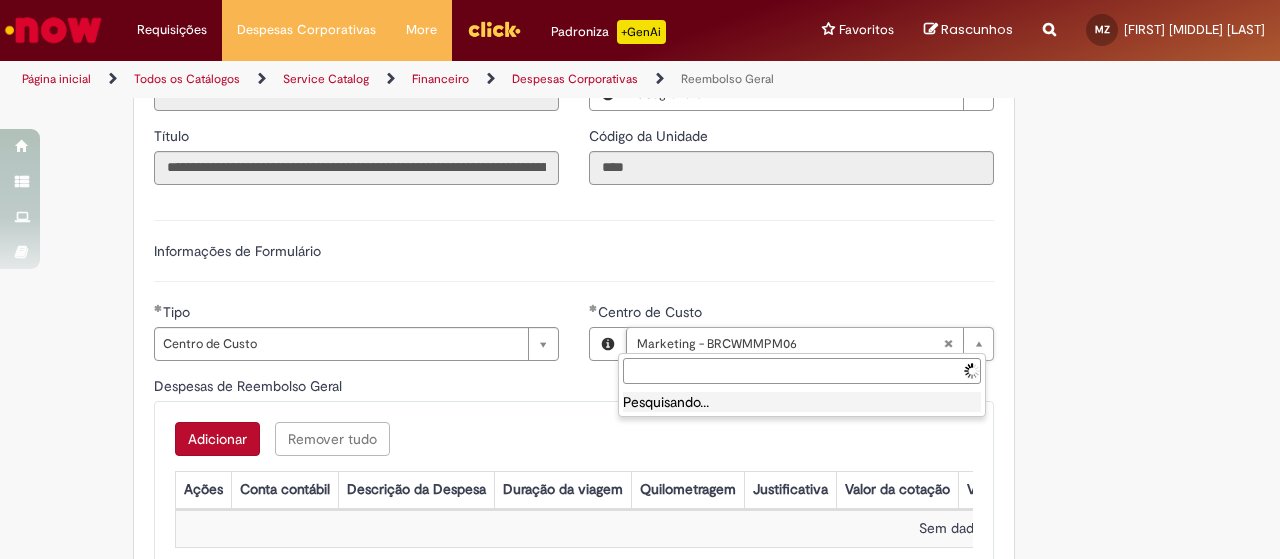 type 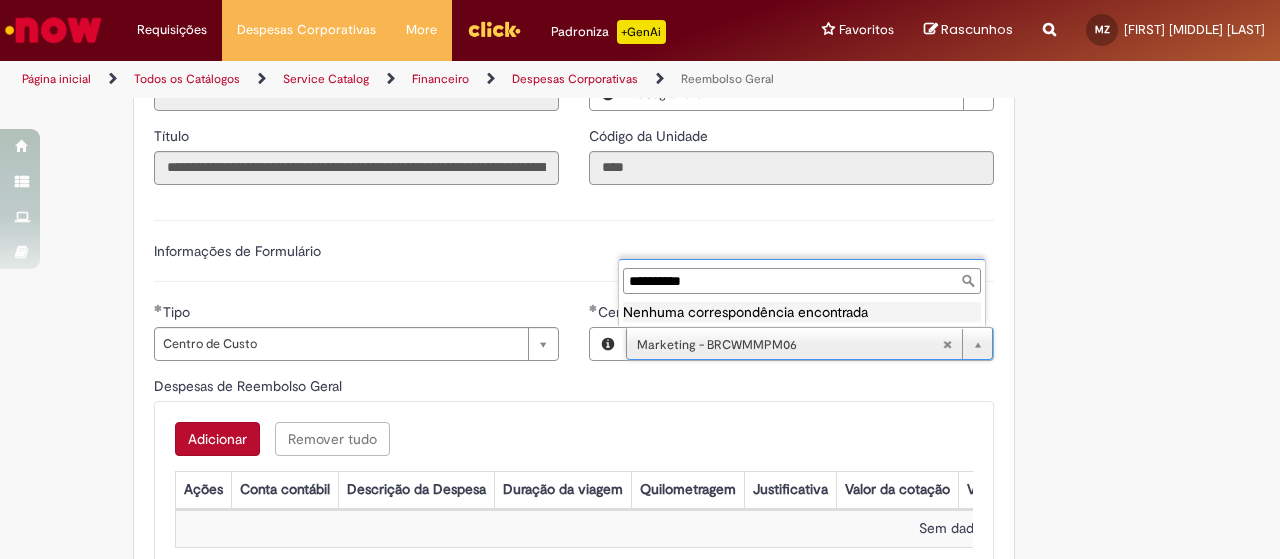 type on "**********" 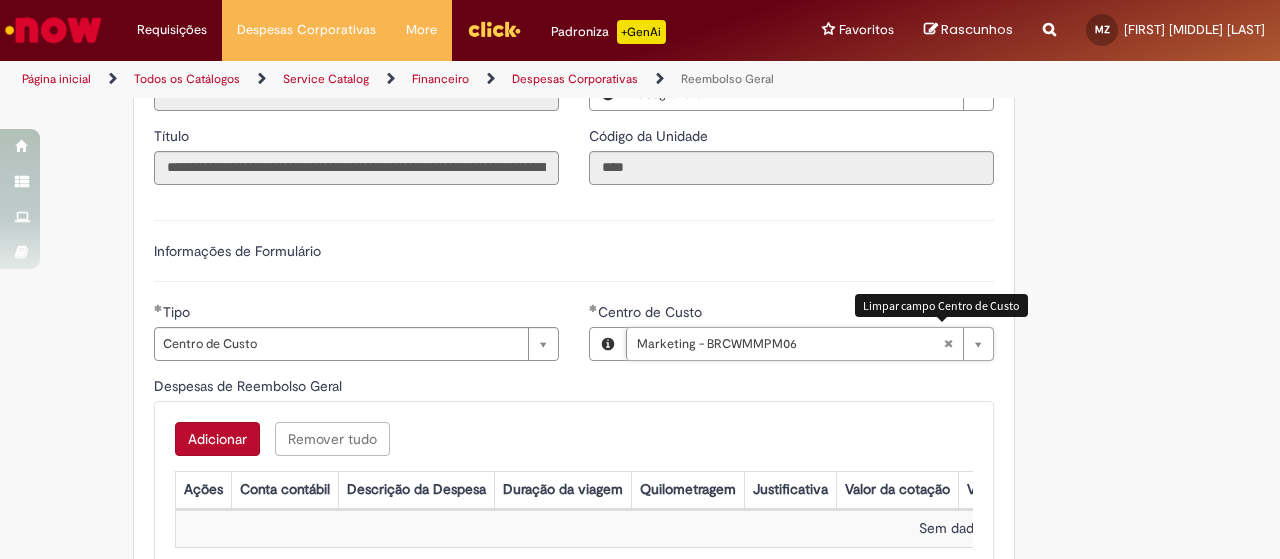 scroll, scrollTop: 0, scrollLeft: 174, axis: horizontal 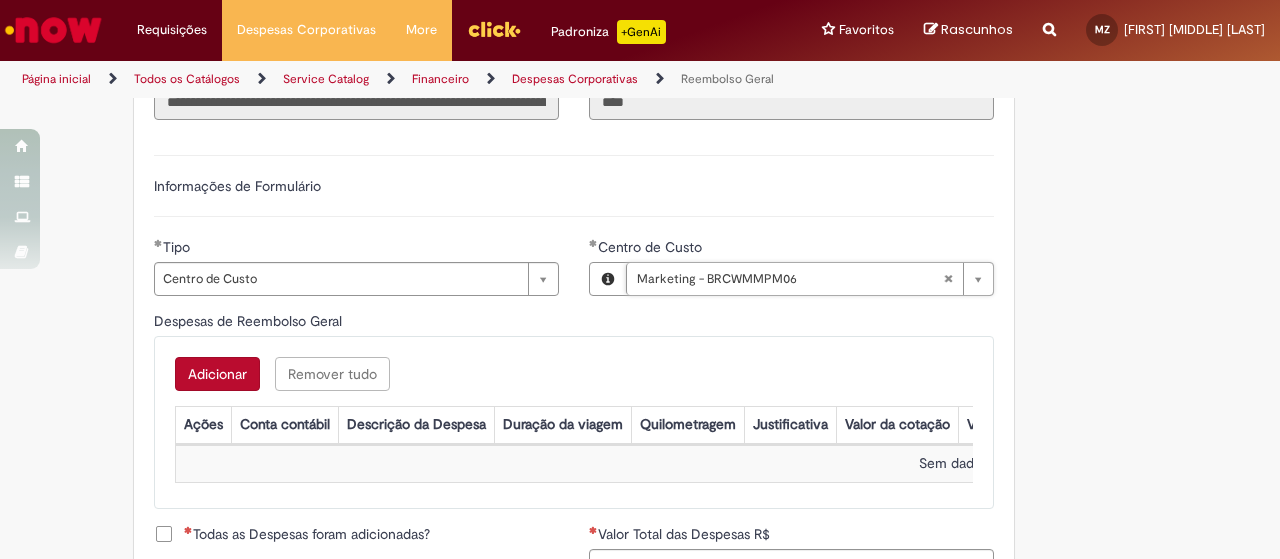 type 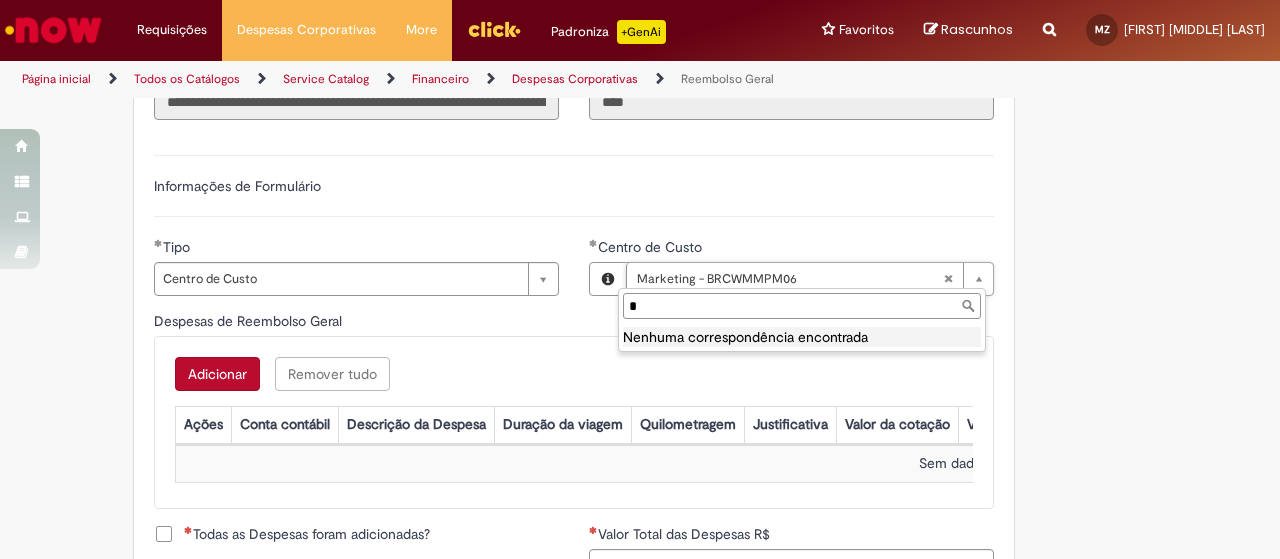 paste on "**********" 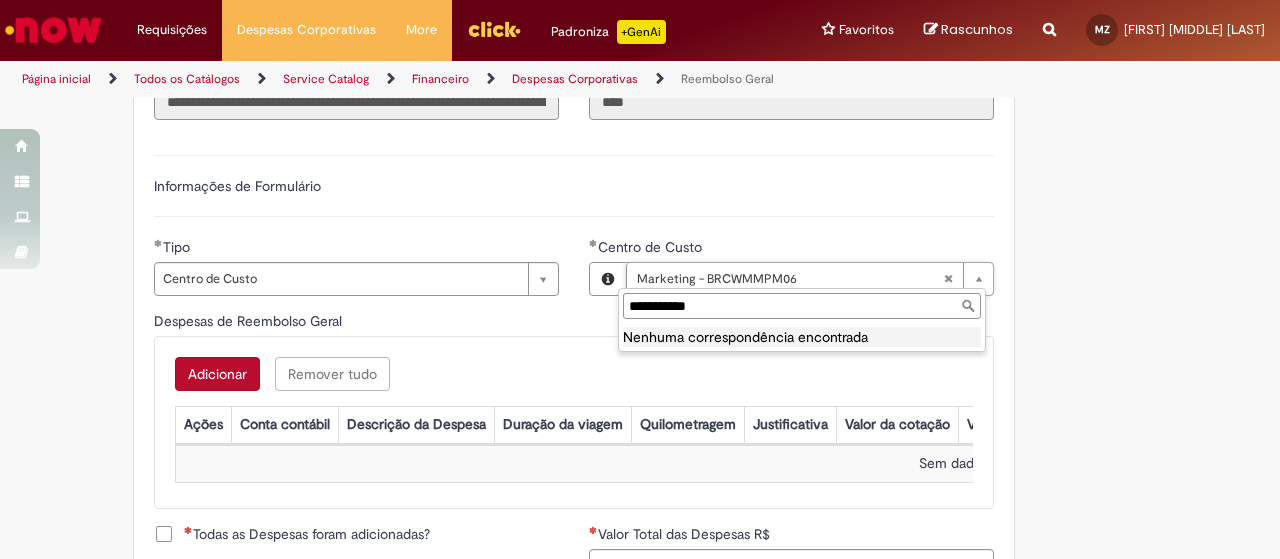 type on "**********" 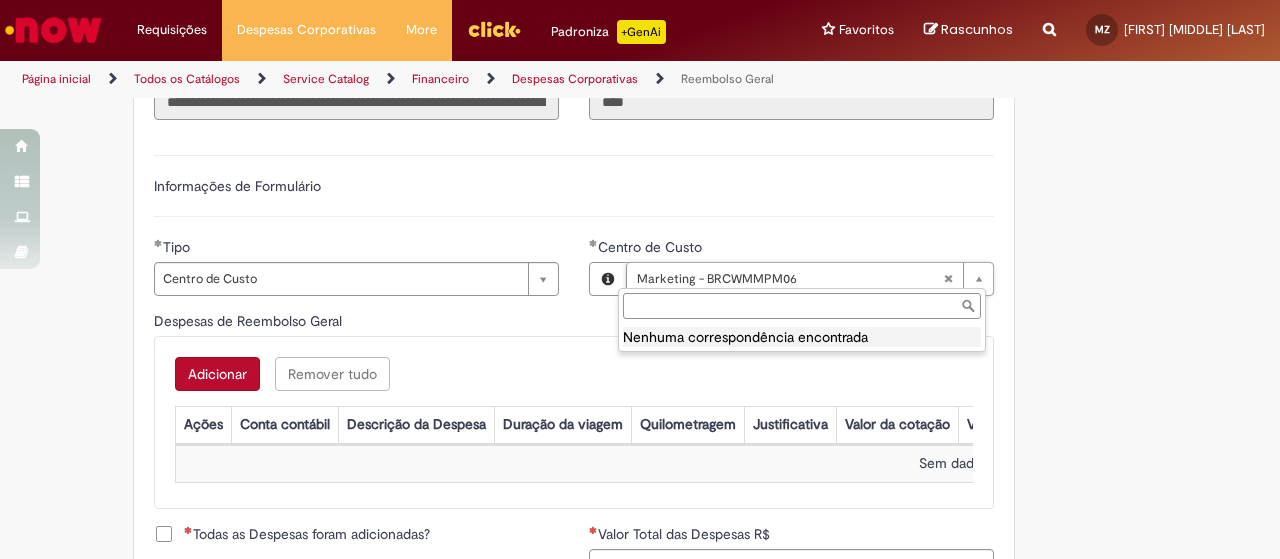 scroll, scrollTop: 0, scrollLeft: 174, axis: horizontal 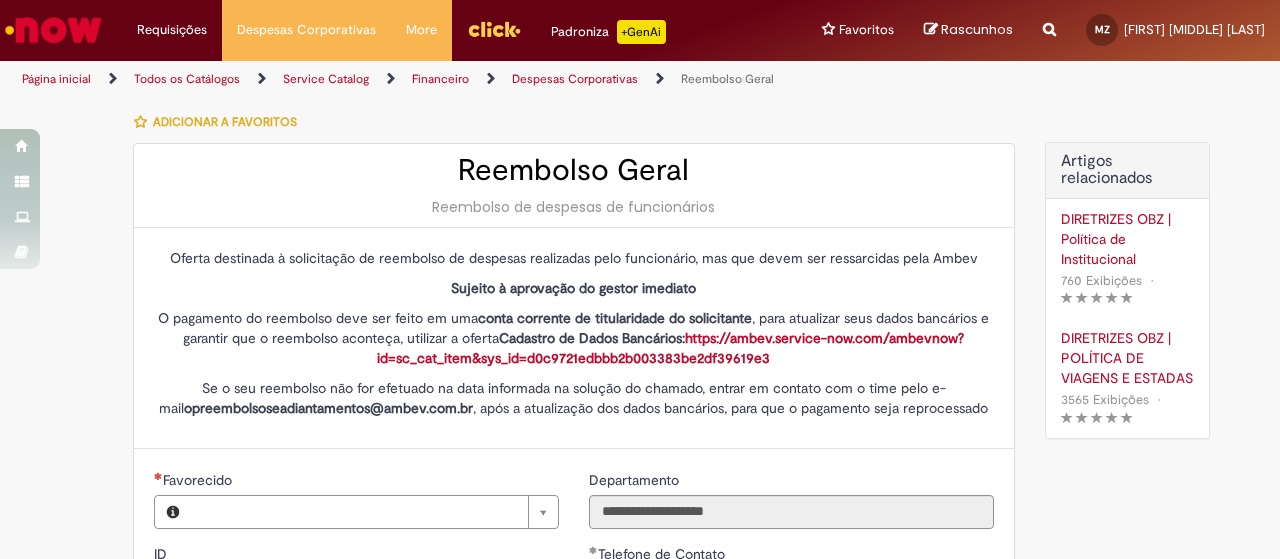 type on "**********" 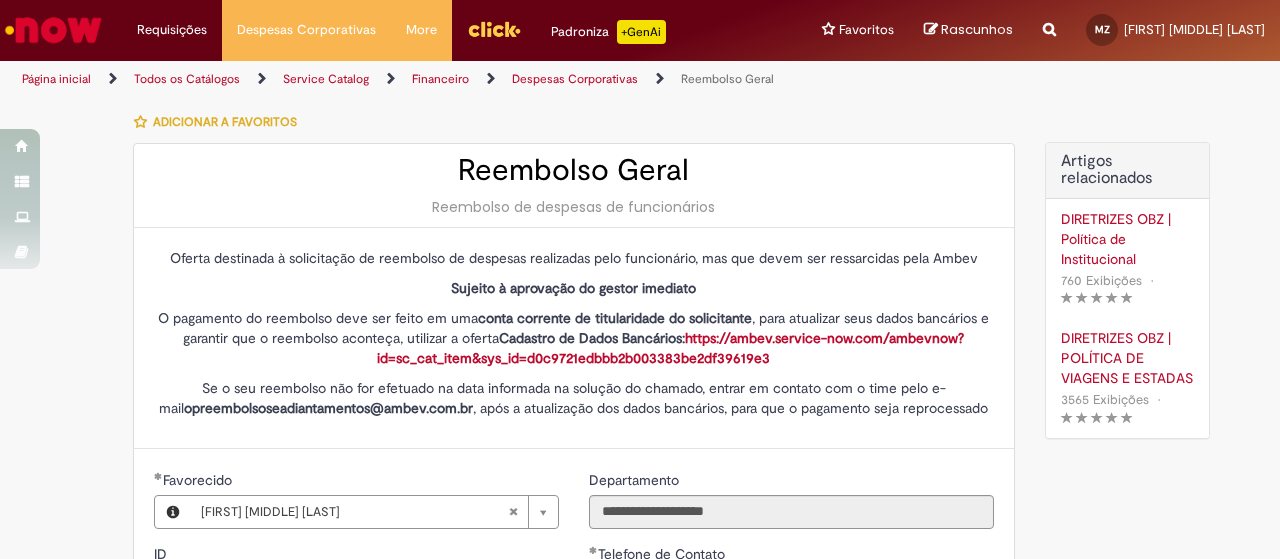 scroll, scrollTop: 0, scrollLeft: 0, axis: both 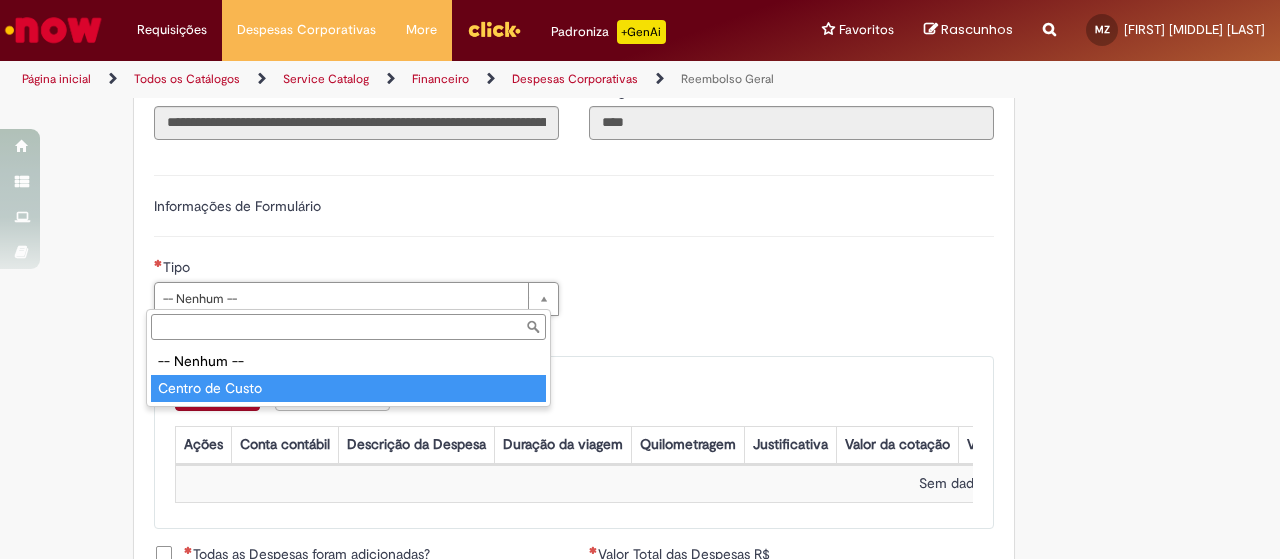type on "**********" 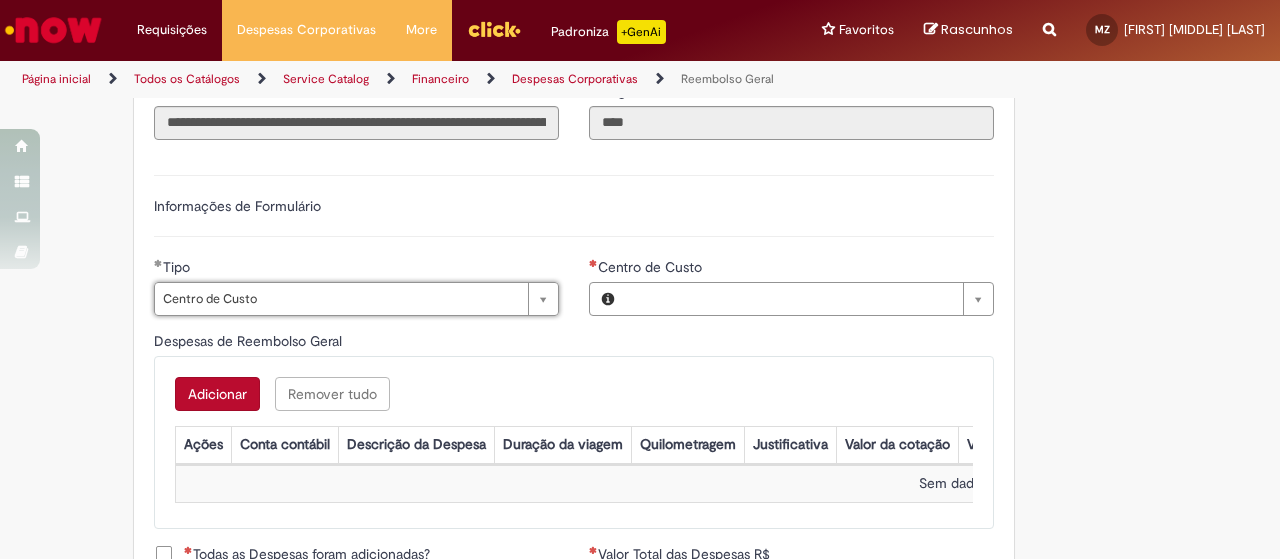 type on "**********" 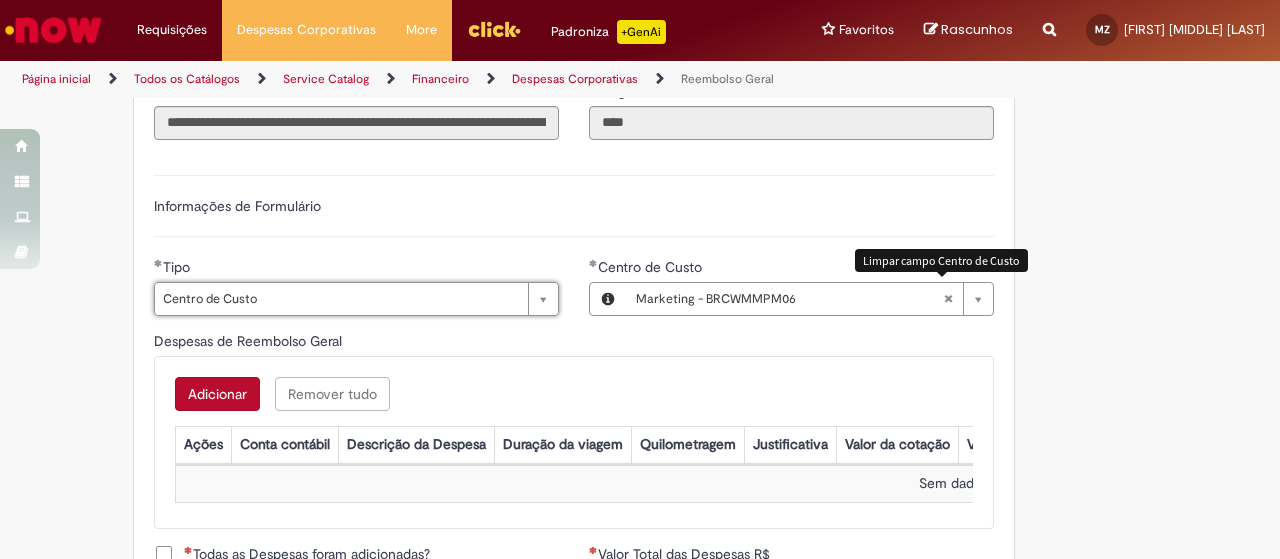 click at bounding box center [948, 299] 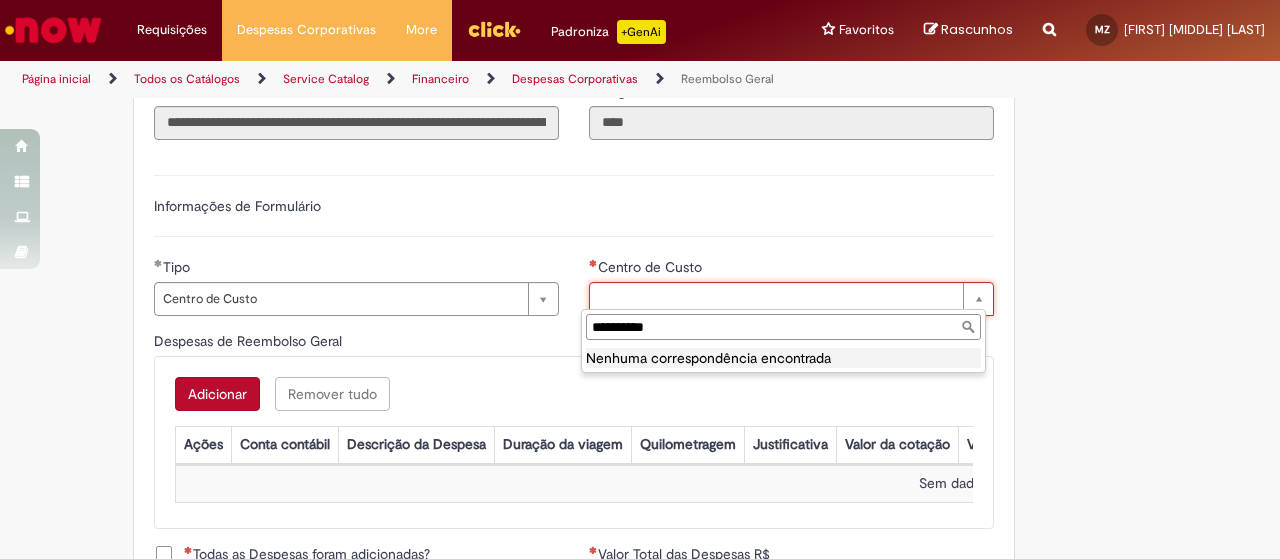 click on "**********" at bounding box center (783, 327) 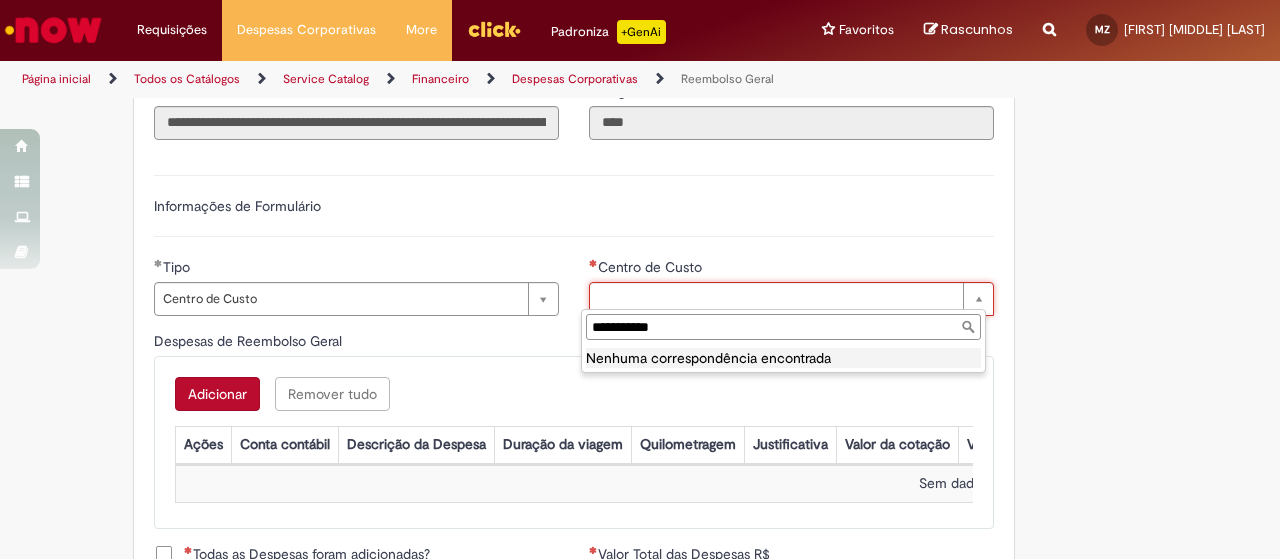 type on "**********" 